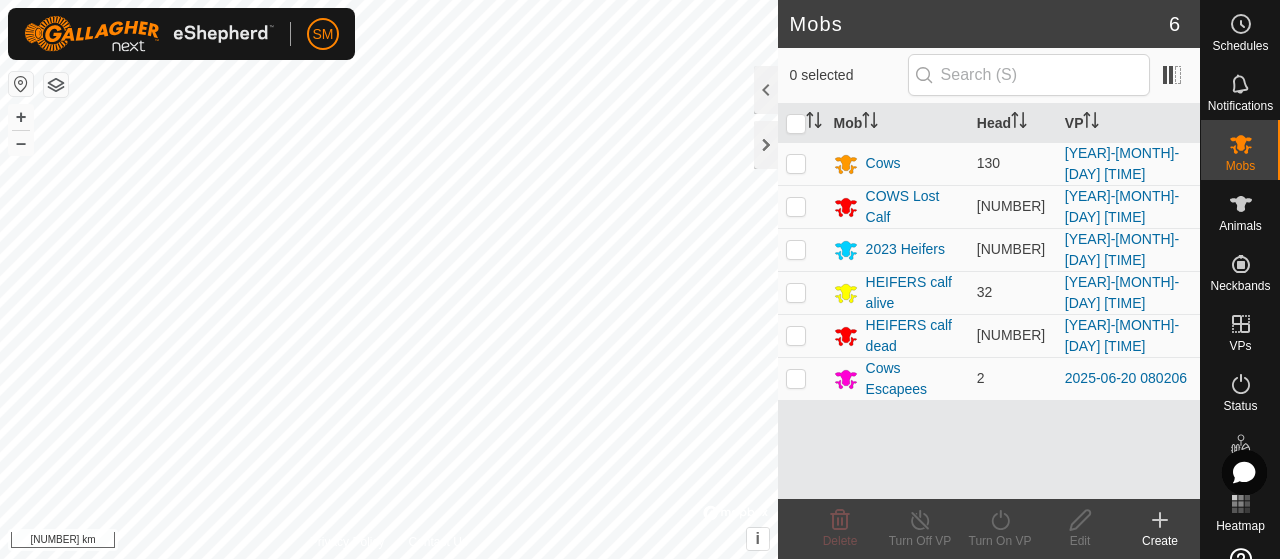 scroll, scrollTop: 0, scrollLeft: 0, axis: both 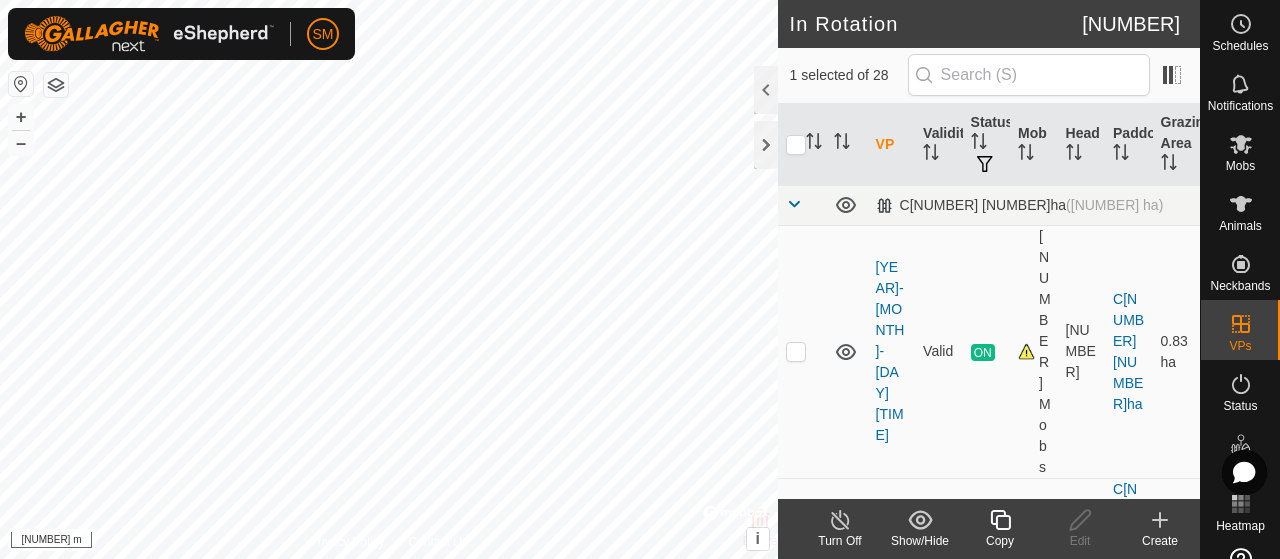 click on "Copy" 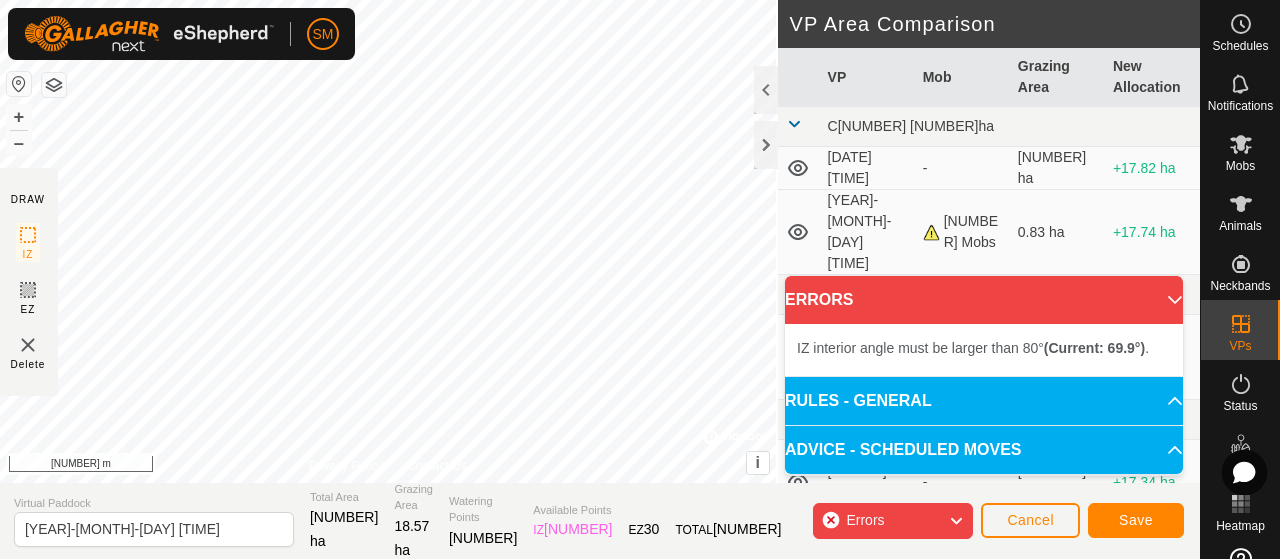 click on "IZ interior angle must be larger than 80°  (Current: 69.9°) . + – ⇧ i ©  Mapbox , ©  OpenStreetMap ,  Improve this map [NUMBER] m" at bounding box center (388, 241) 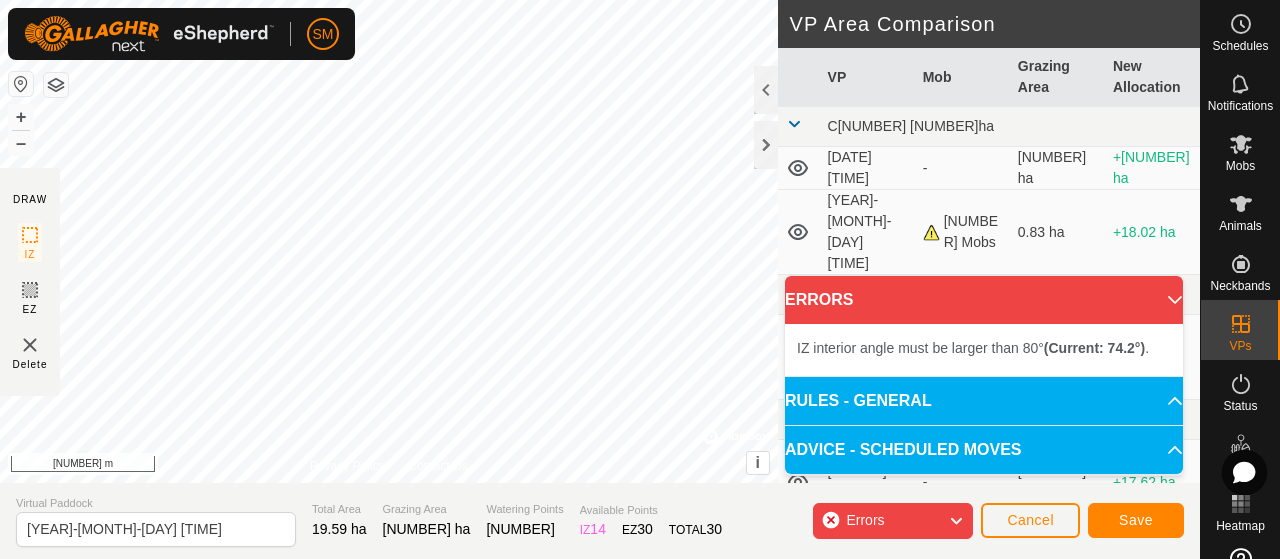 click on "[TEXT] [TEXT] must be larger than [NUMBER]° (Current: [NUMBER]°) . + – ⇧ i © Mapbox , © OpenStreetMap , Improve this map [NUMBER] m" at bounding box center [389, 241] 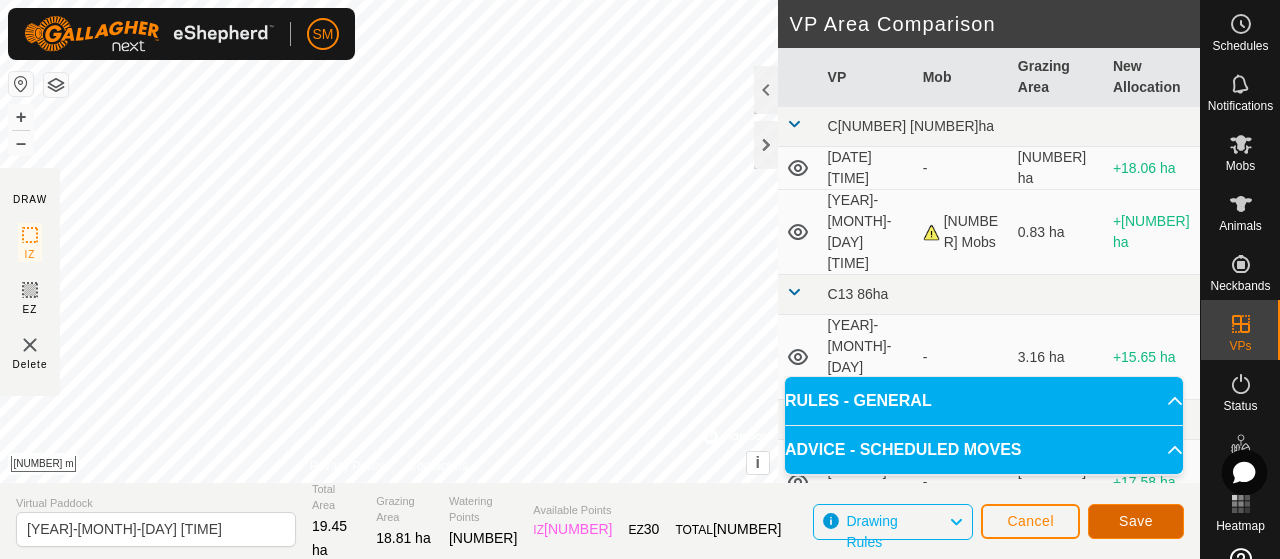 click on "Save" 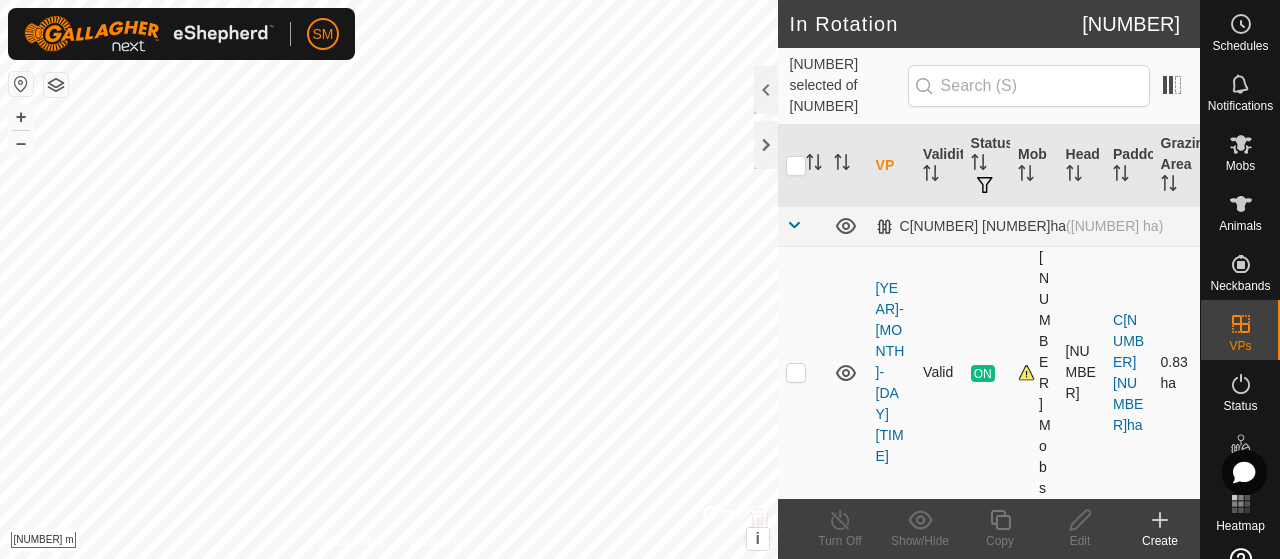 checkbox on "true" 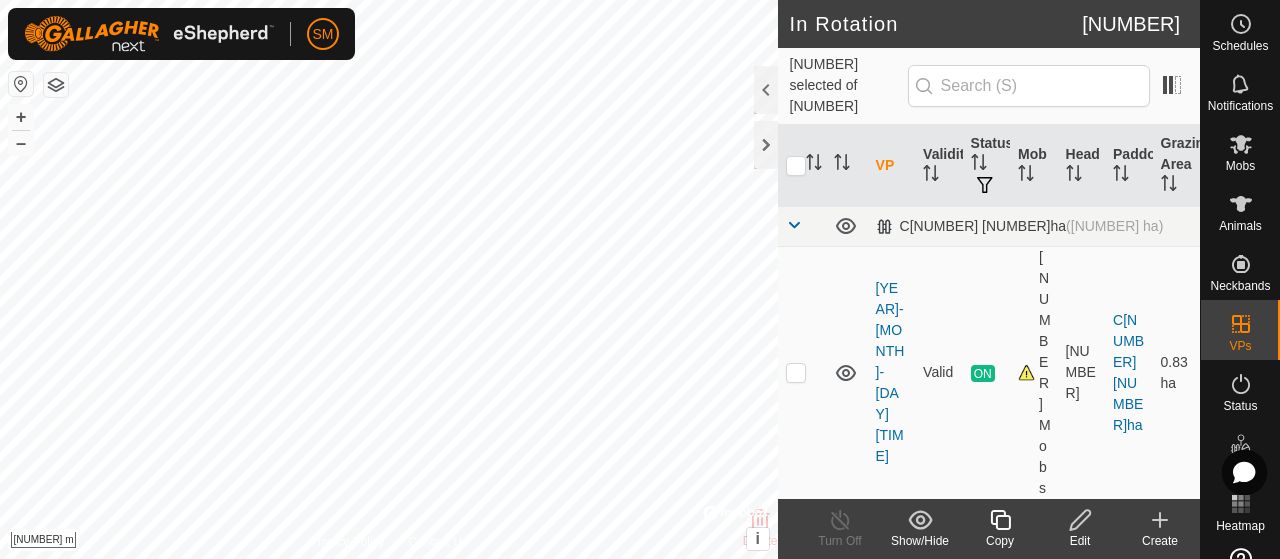click 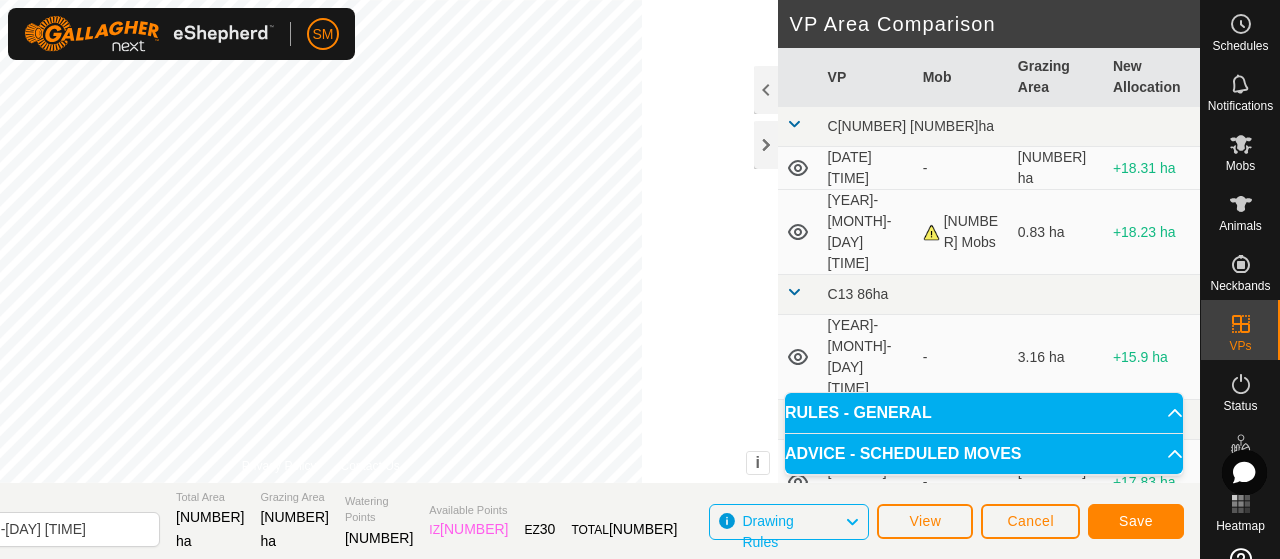 click on "Save" 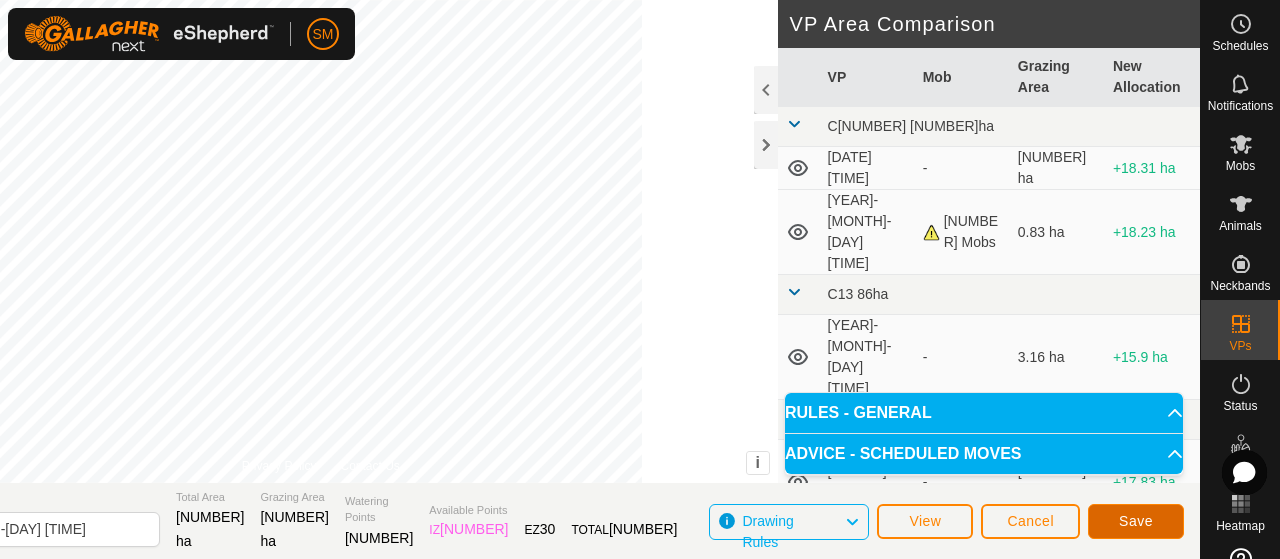 click on "Save" 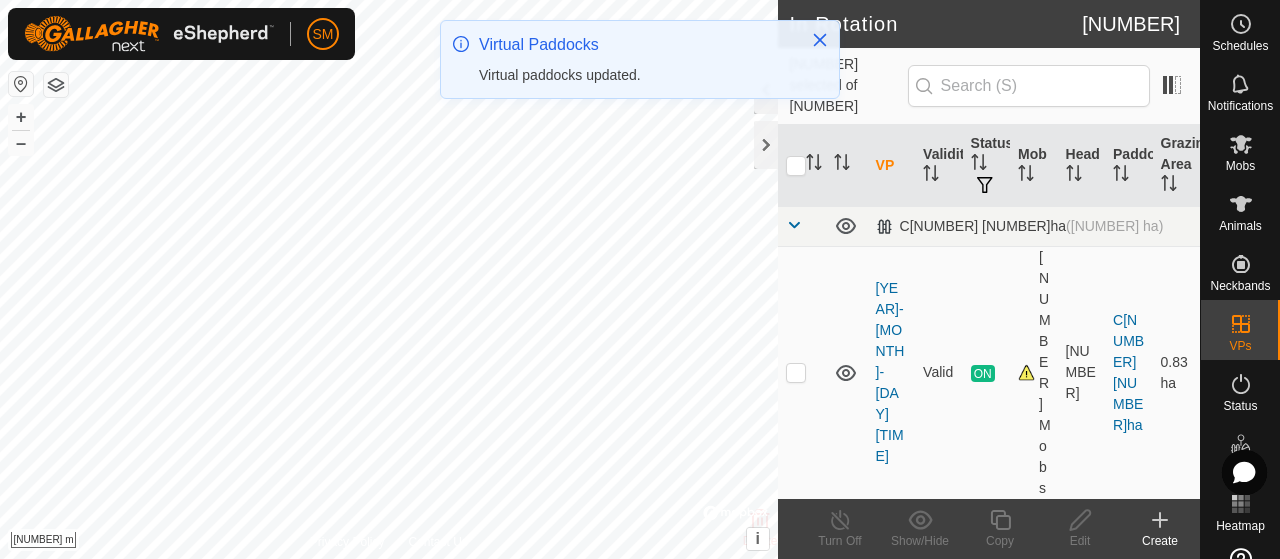checkbox on "true" 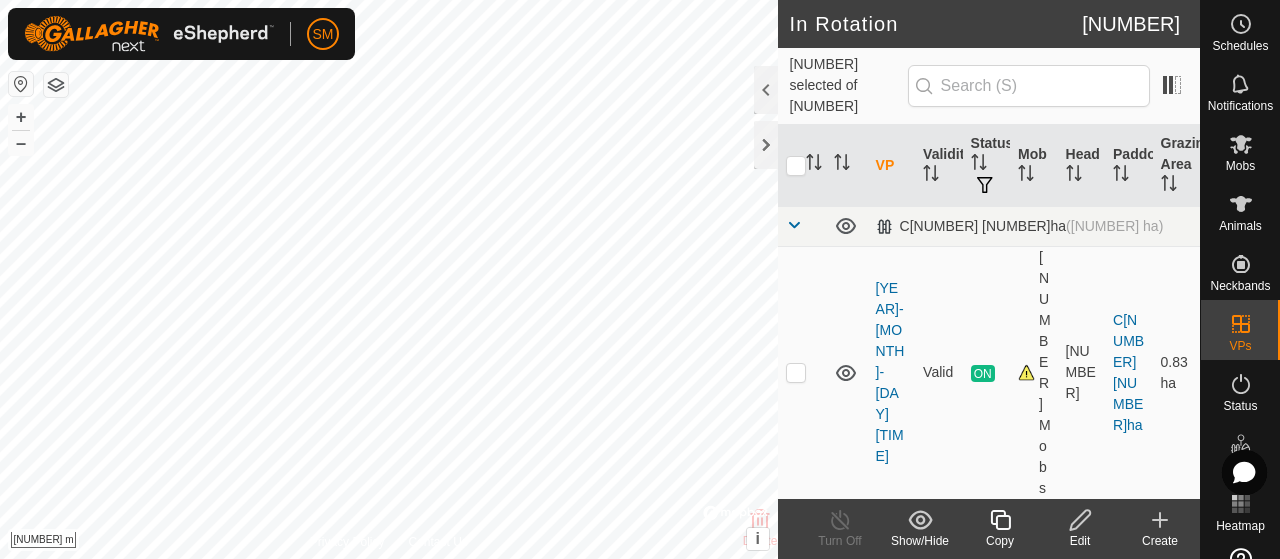 click 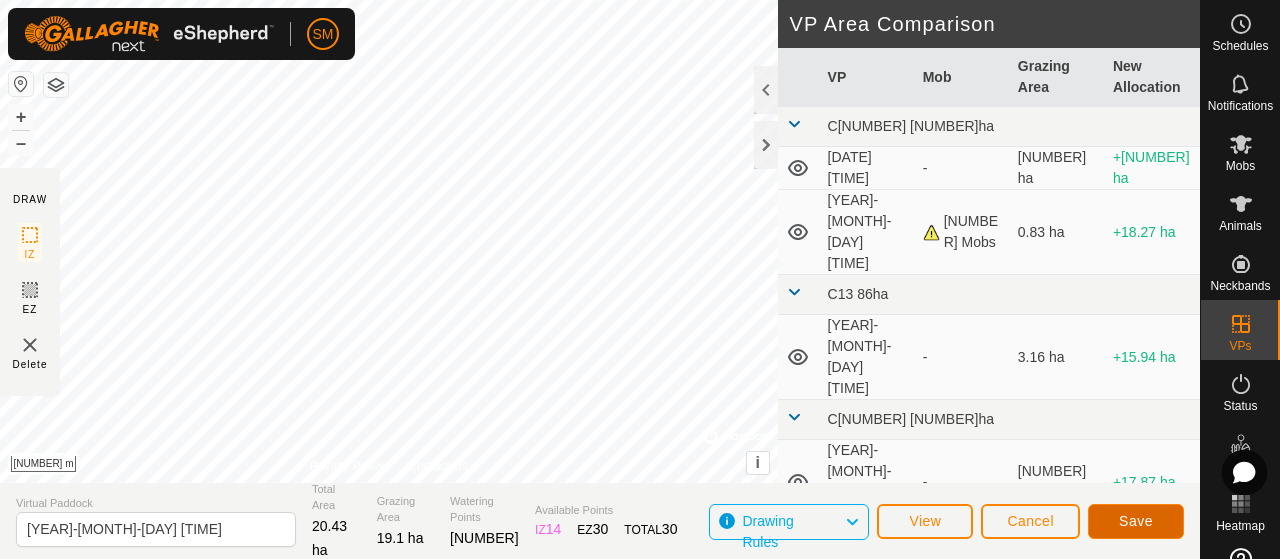 click on "Save" 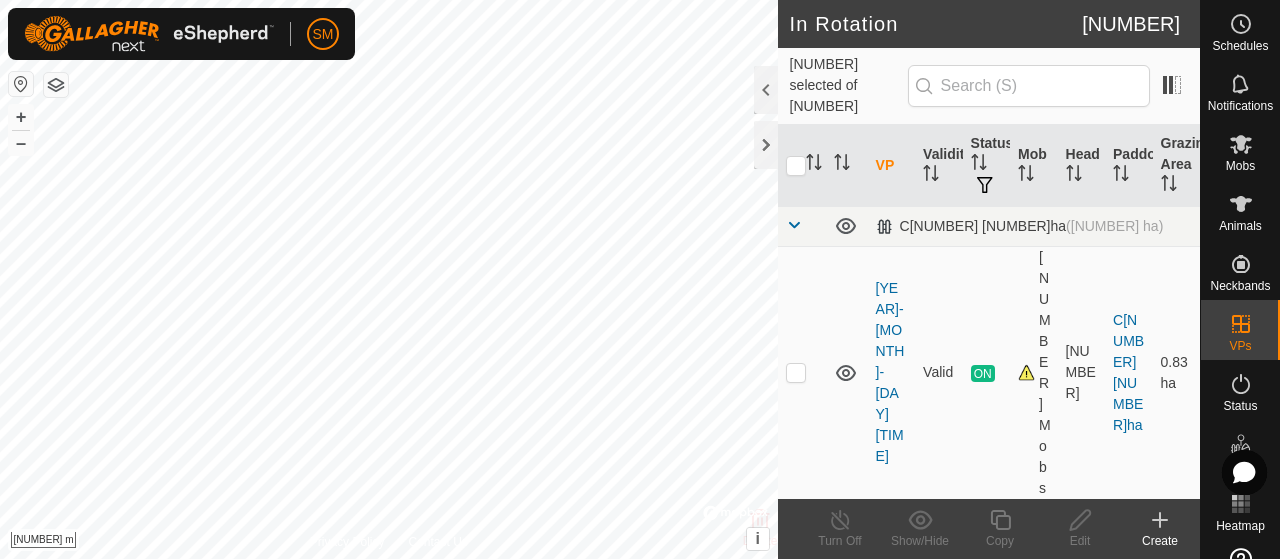 checkbox on "true" 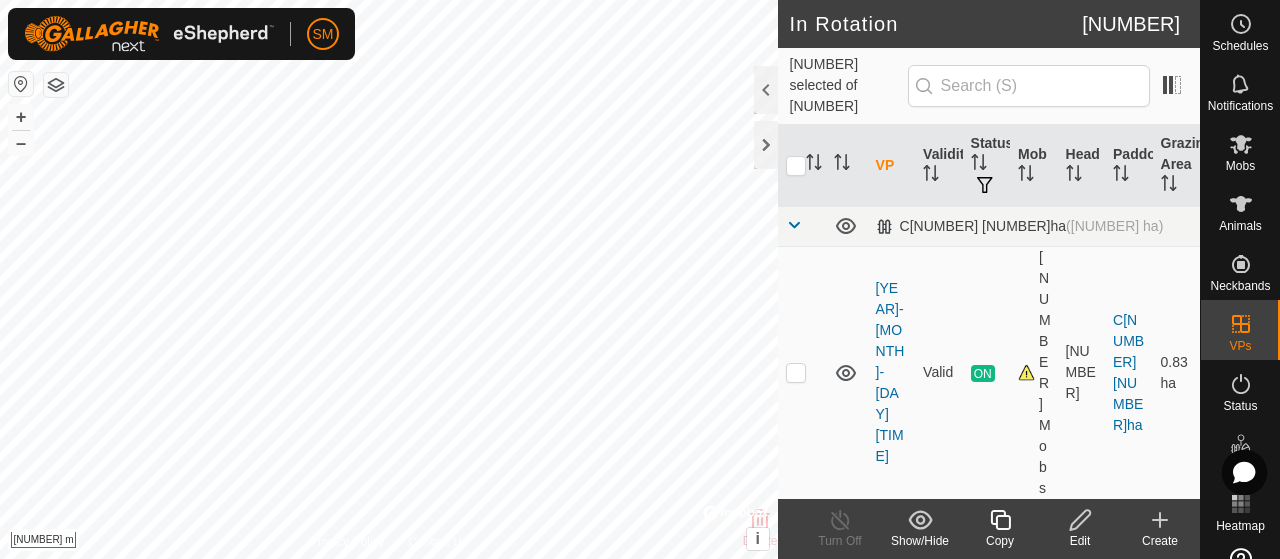 click on "Edit" 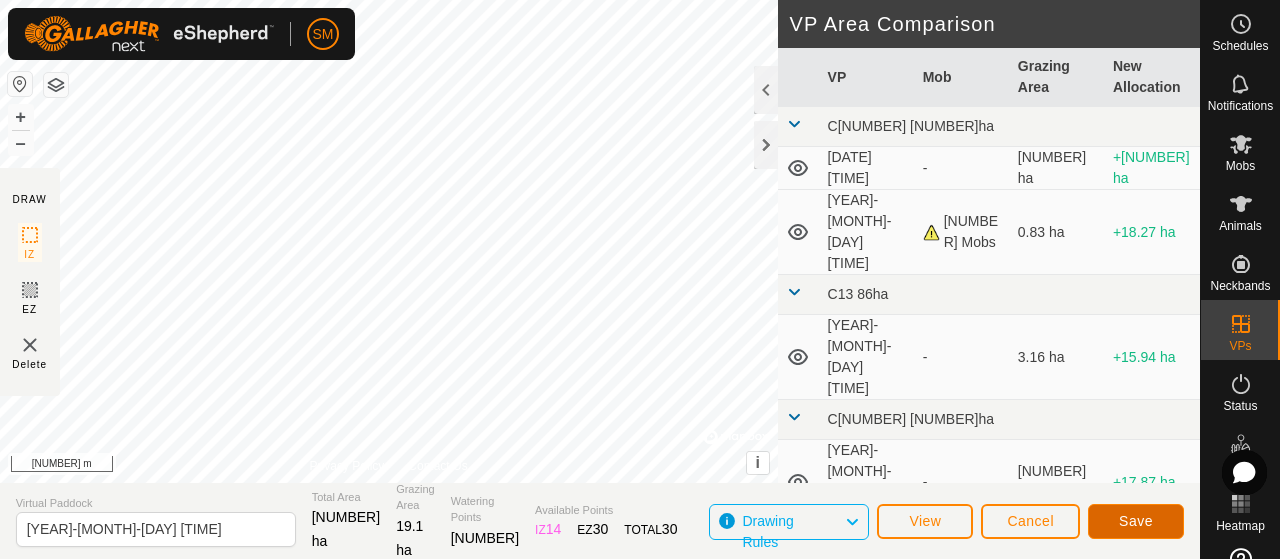 click on "Save" 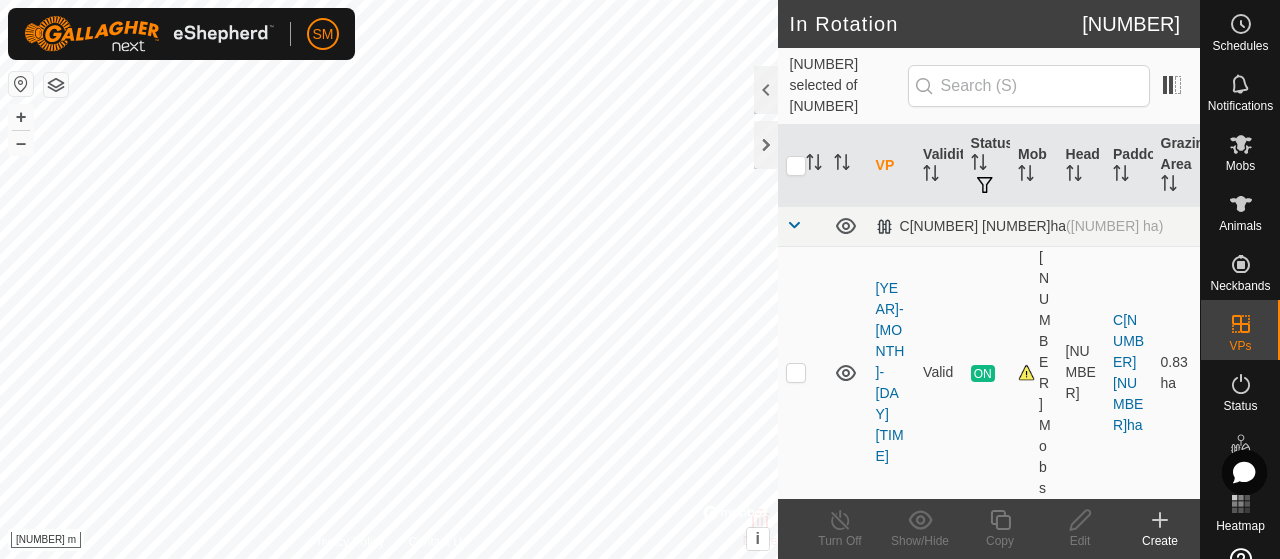checkbox on "true" 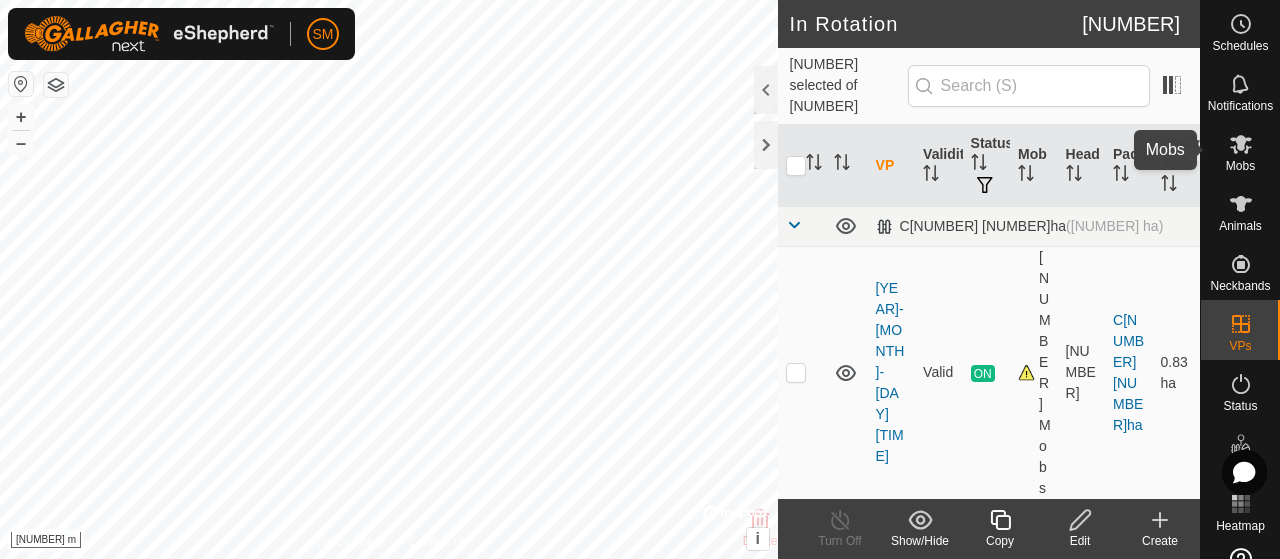 click 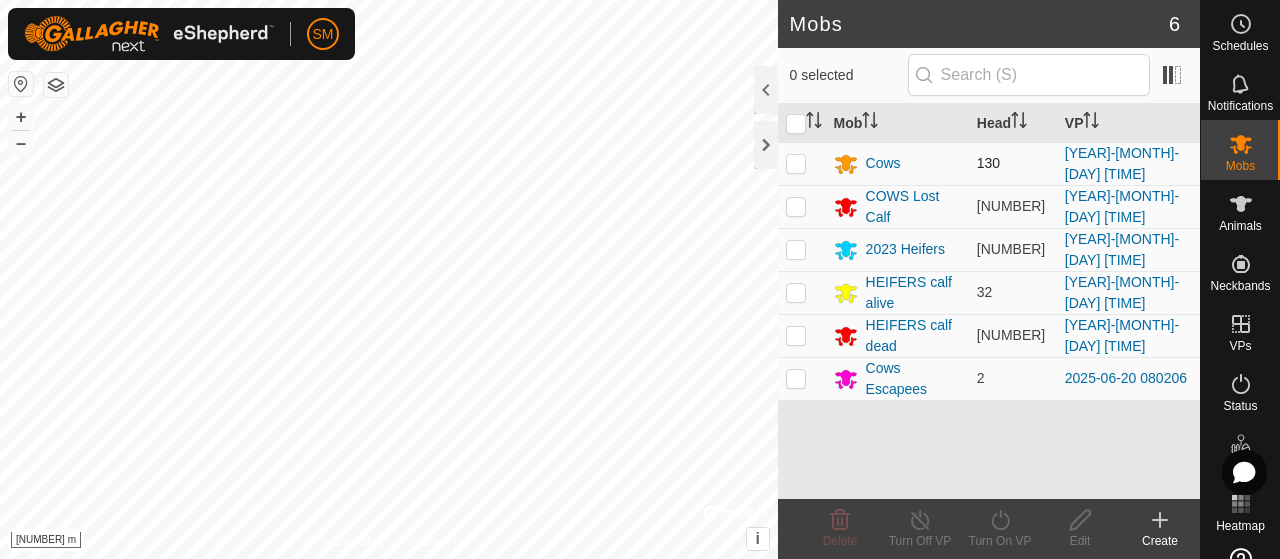 click at bounding box center [796, 163] 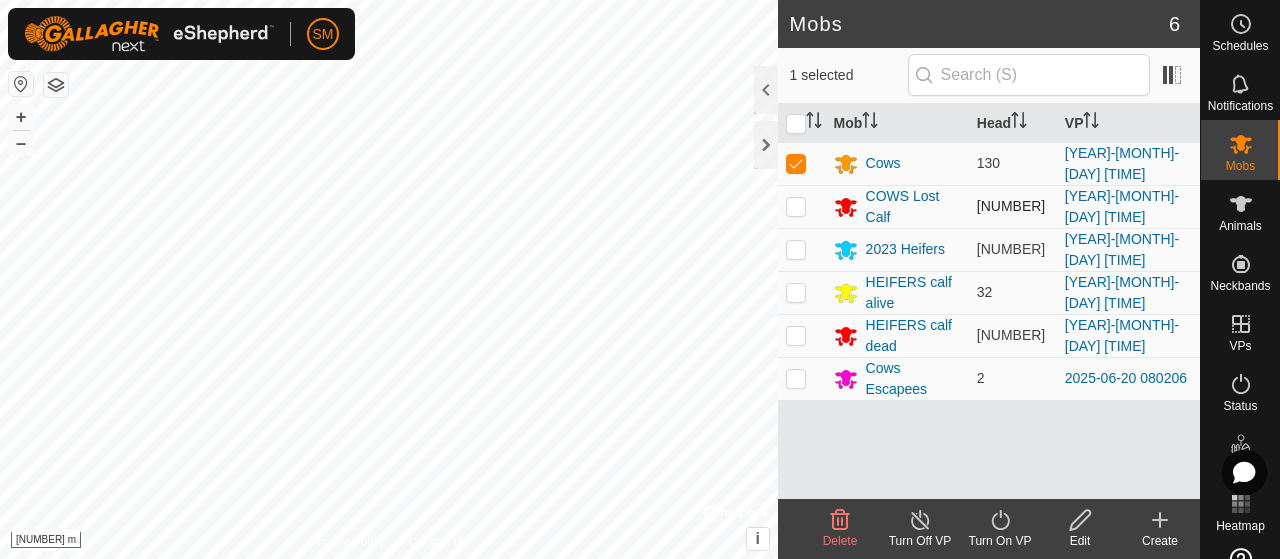 click at bounding box center (802, 206) 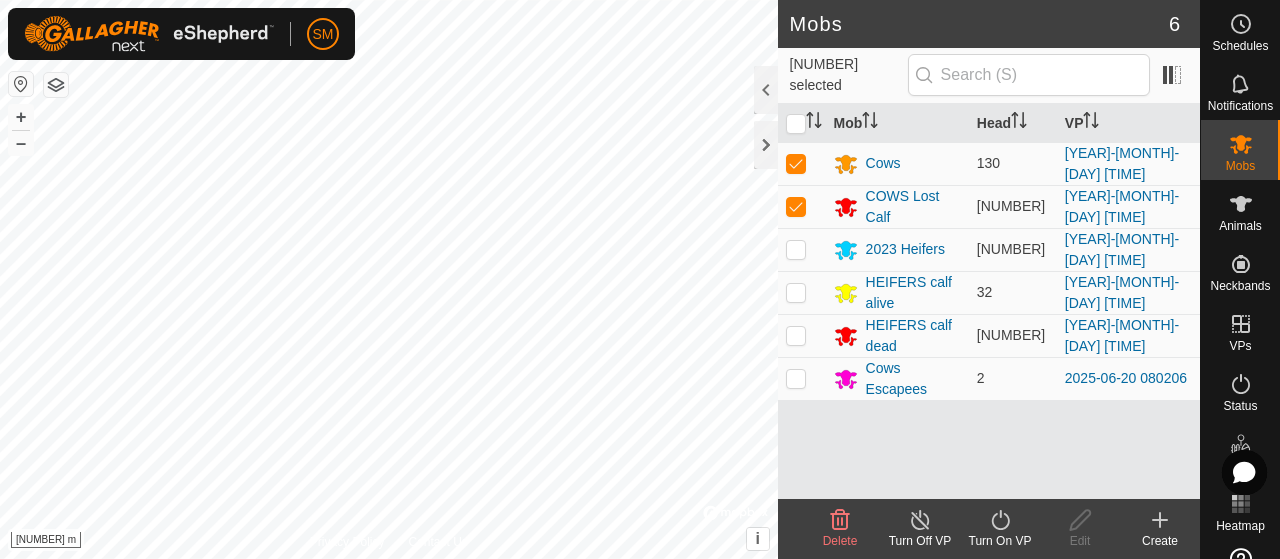 click 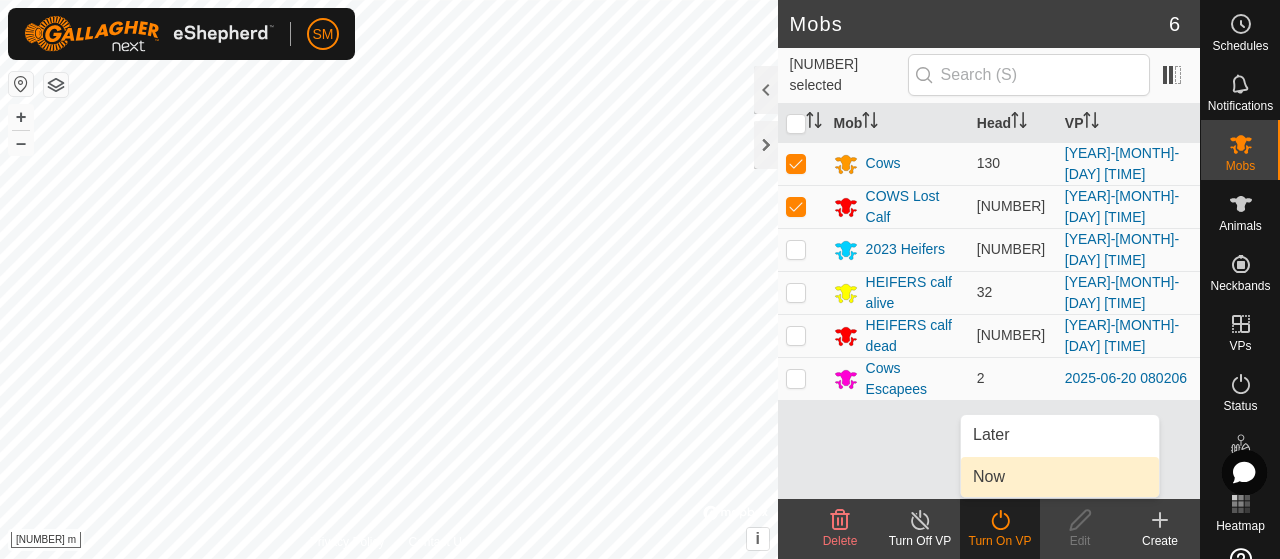 click on "Now" at bounding box center [1060, 477] 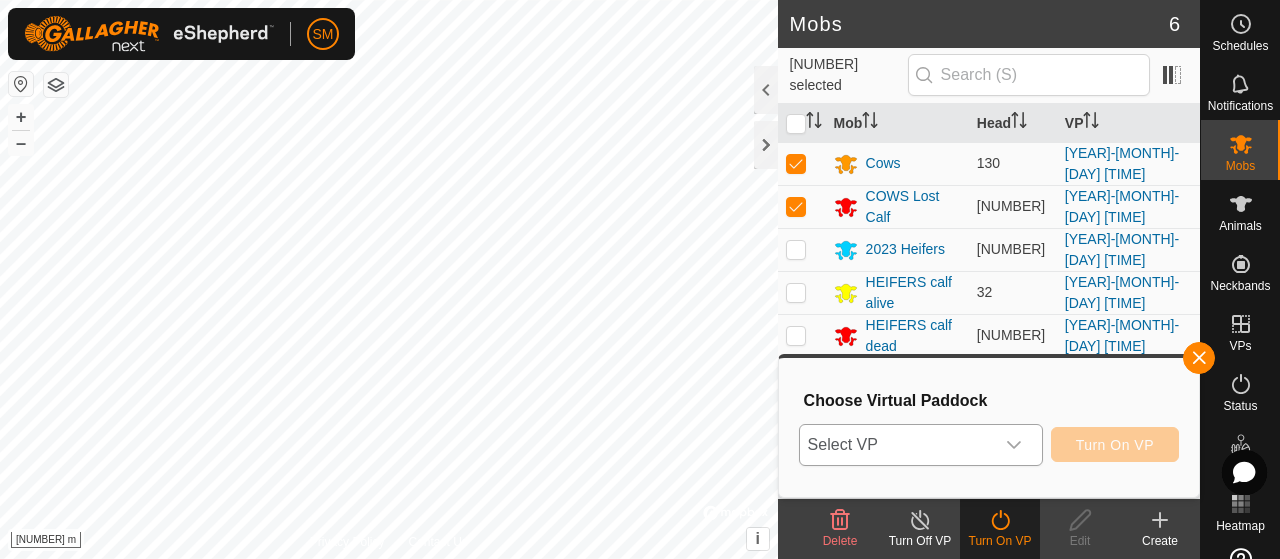 click at bounding box center [1014, 445] 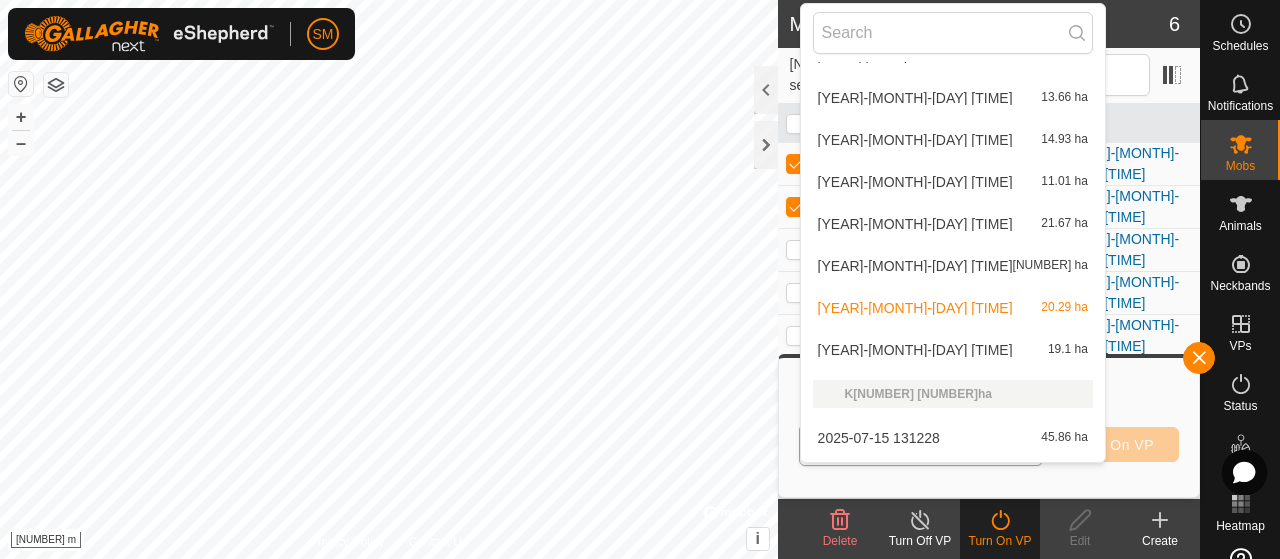 scroll, scrollTop: 975, scrollLeft: 0, axis: vertical 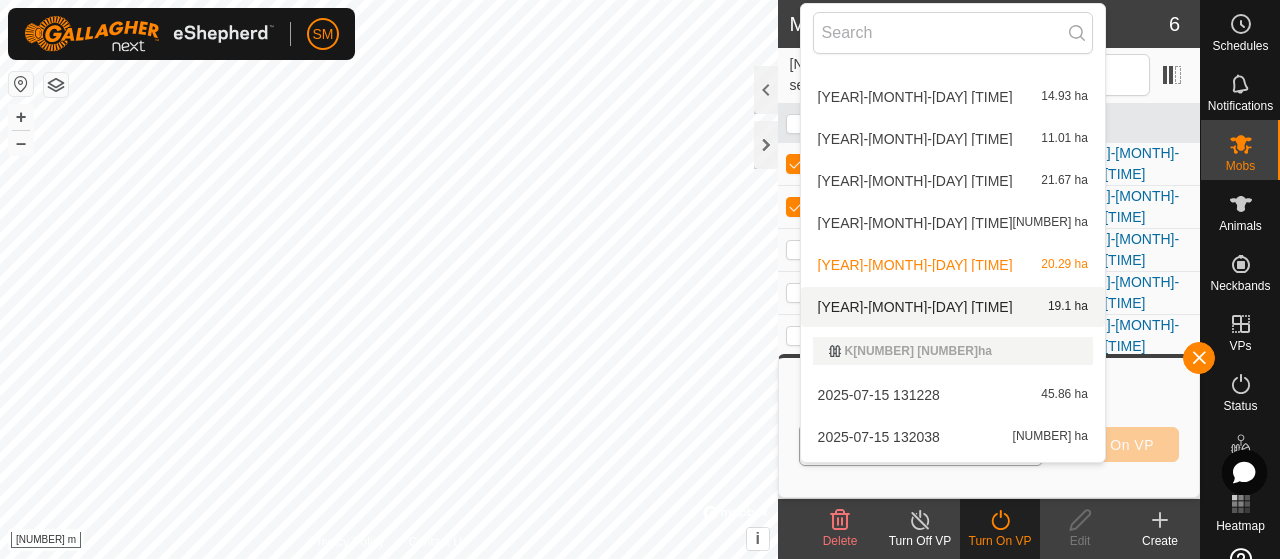 click on "[YEAR]-[MONTH]-[DAY] [TIME] [NUMBER] ha" at bounding box center [953, 307] 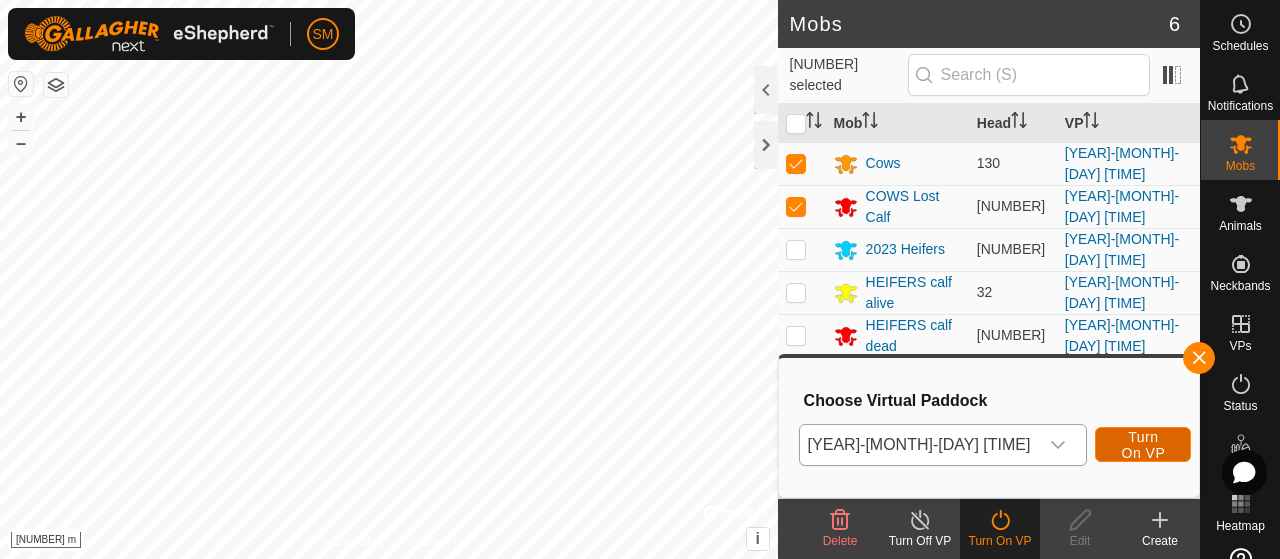 click on "Turn On VP" at bounding box center (1143, 444) 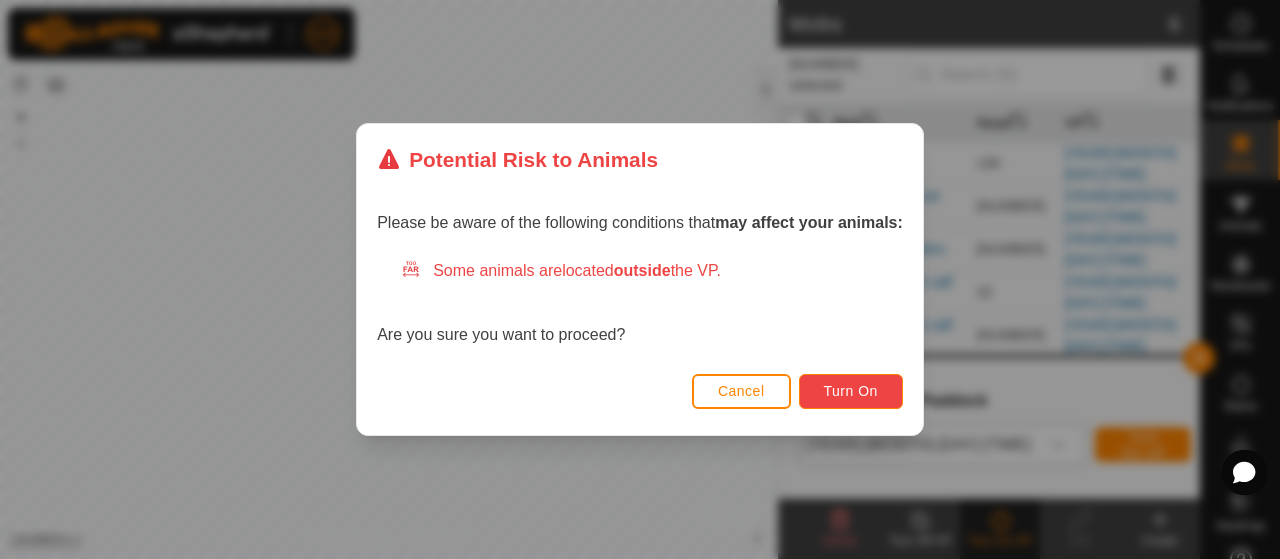 click on "Turn On" at bounding box center (851, 391) 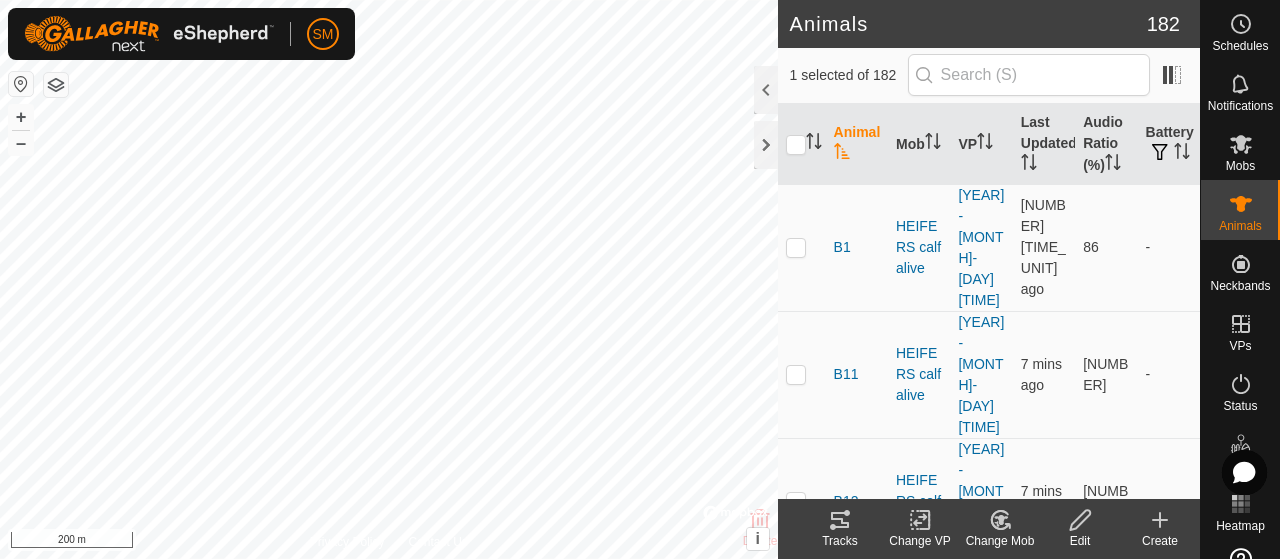 click on "Change Mob" 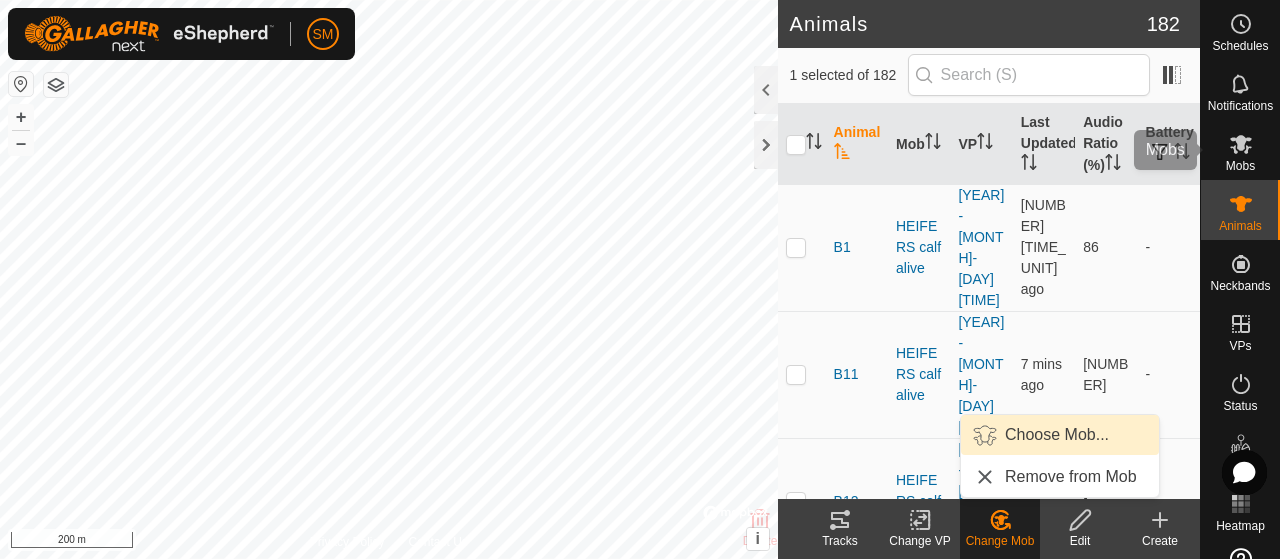 click 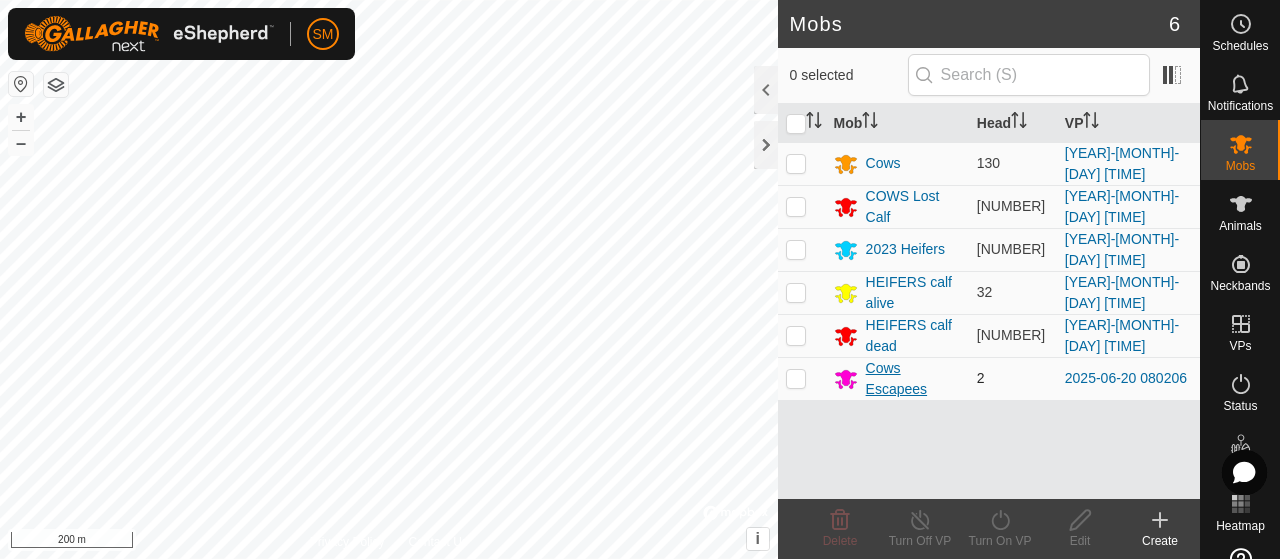 click on "Cows Escapees" at bounding box center (913, 379) 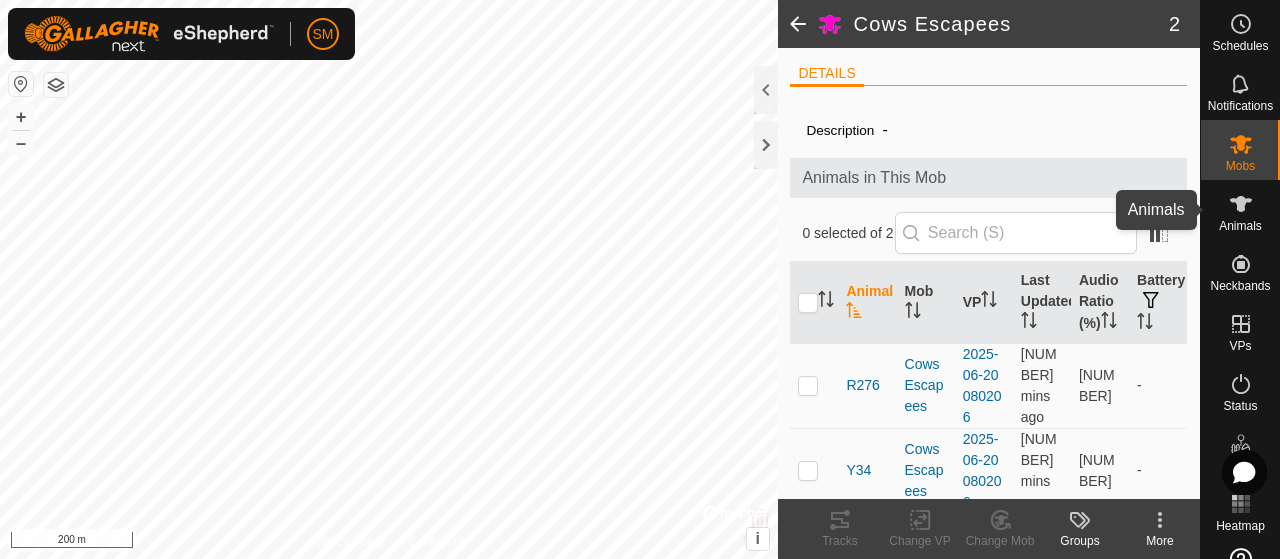 click on "Animals" at bounding box center [1240, 226] 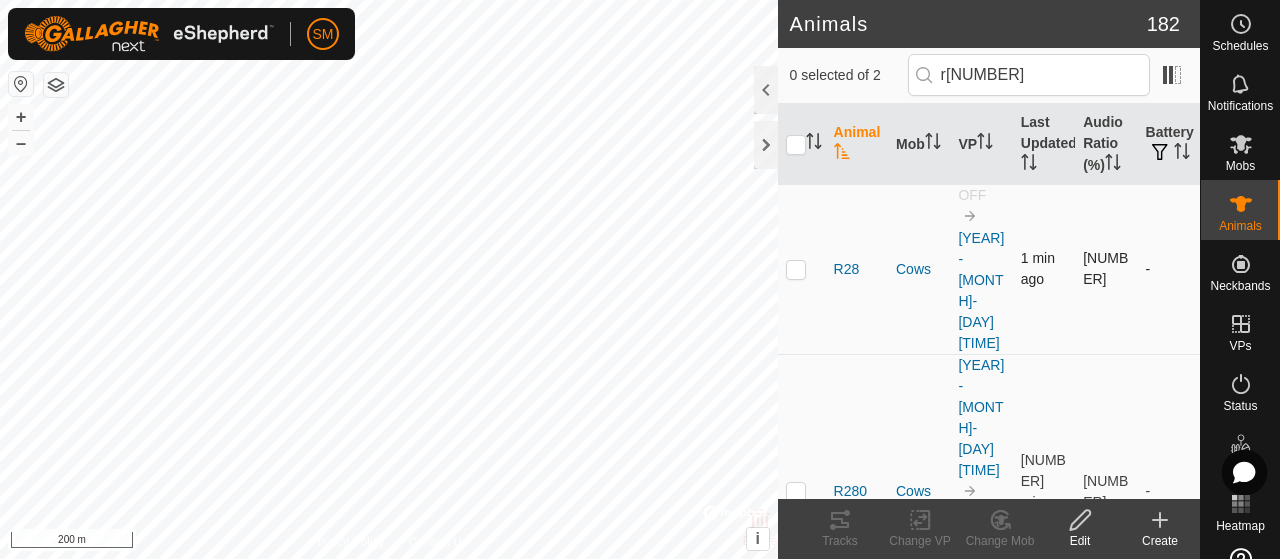 type on "r[NUMBER]" 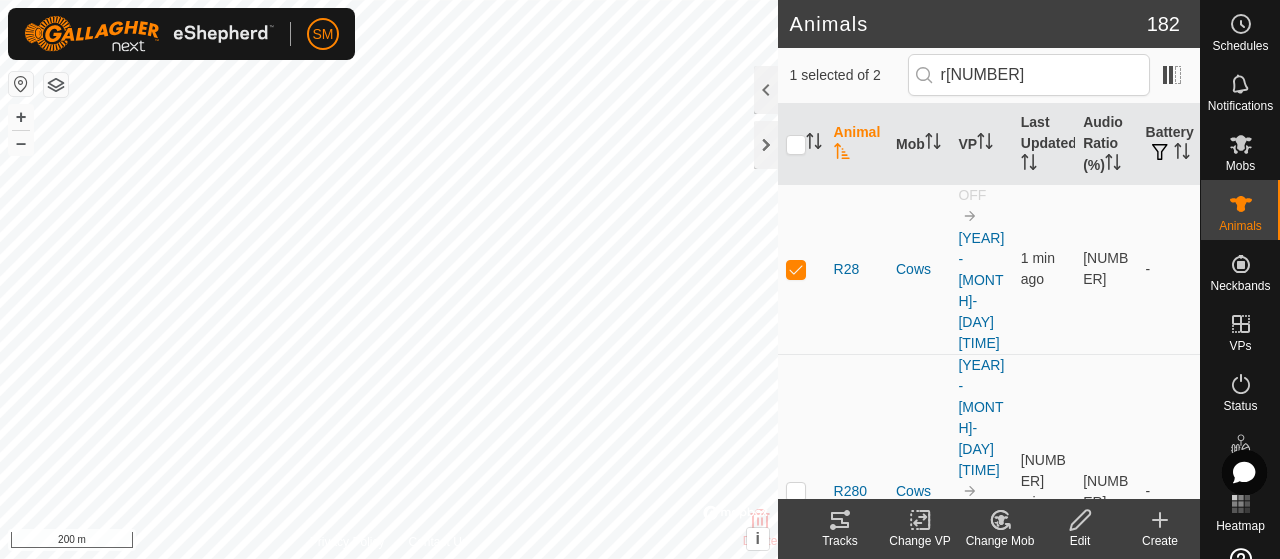 click 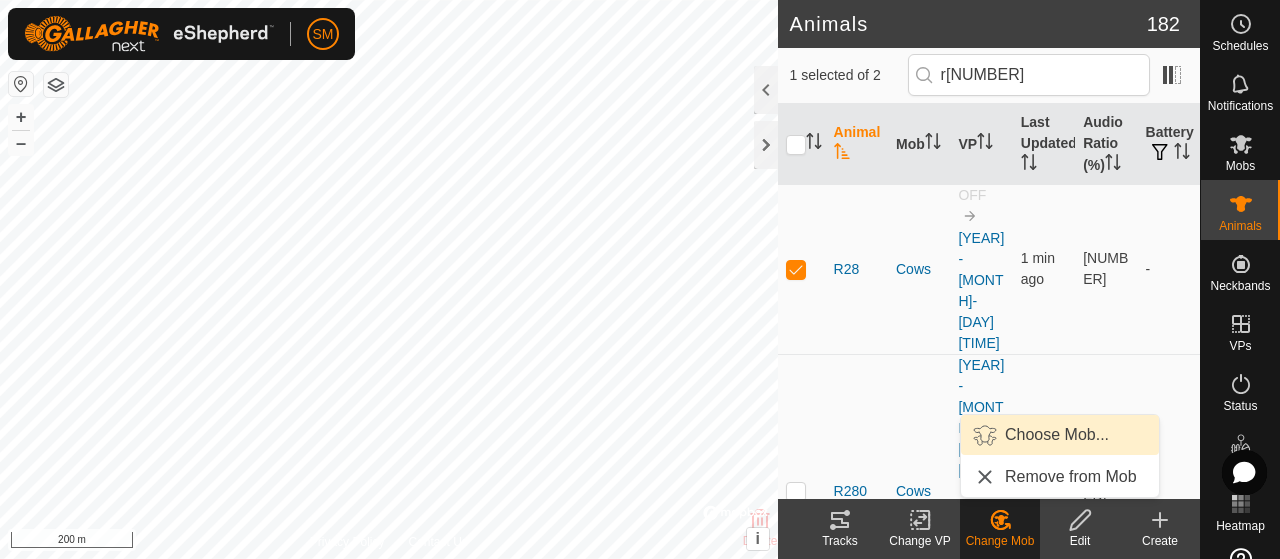 click on "Choose Mob..." at bounding box center (1057, 435) 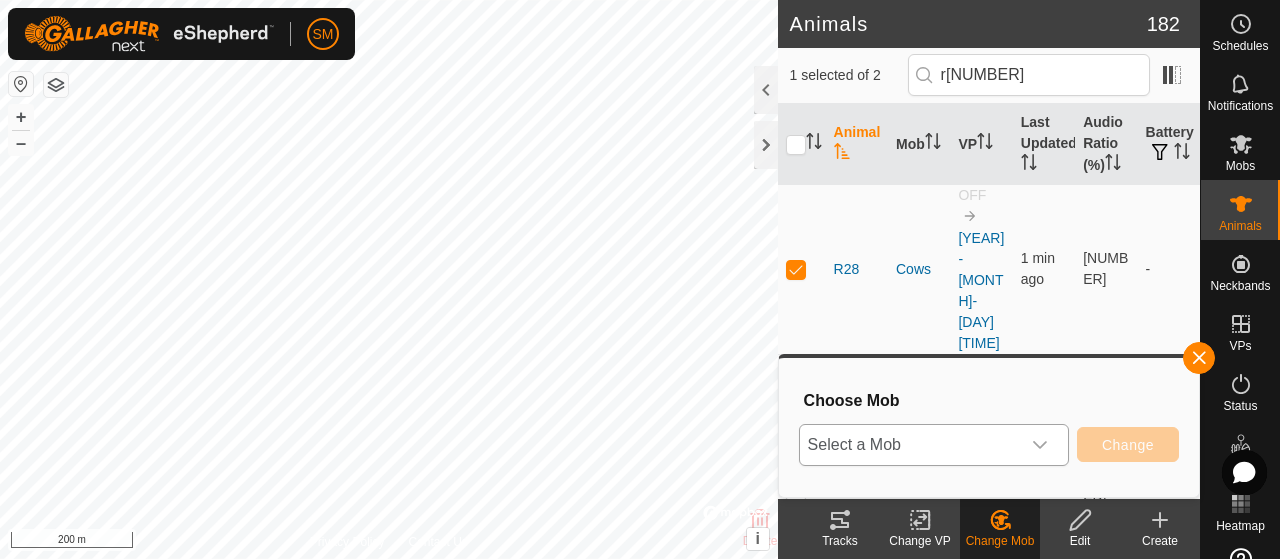 click at bounding box center (1040, 445) 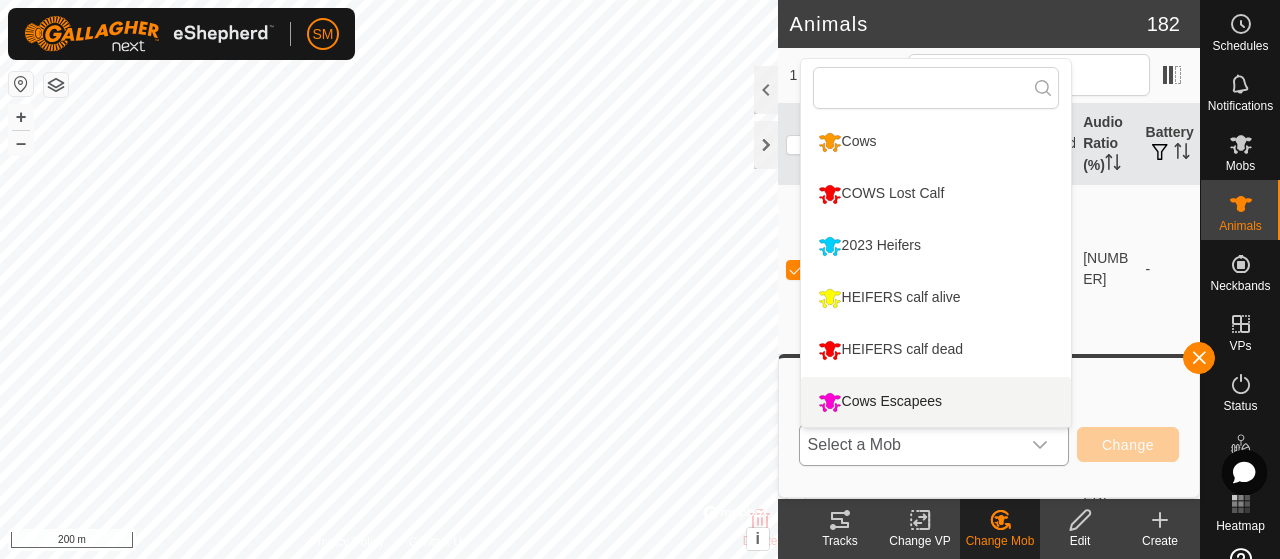 click on "Cows Escapees" at bounding box center (936, 402) 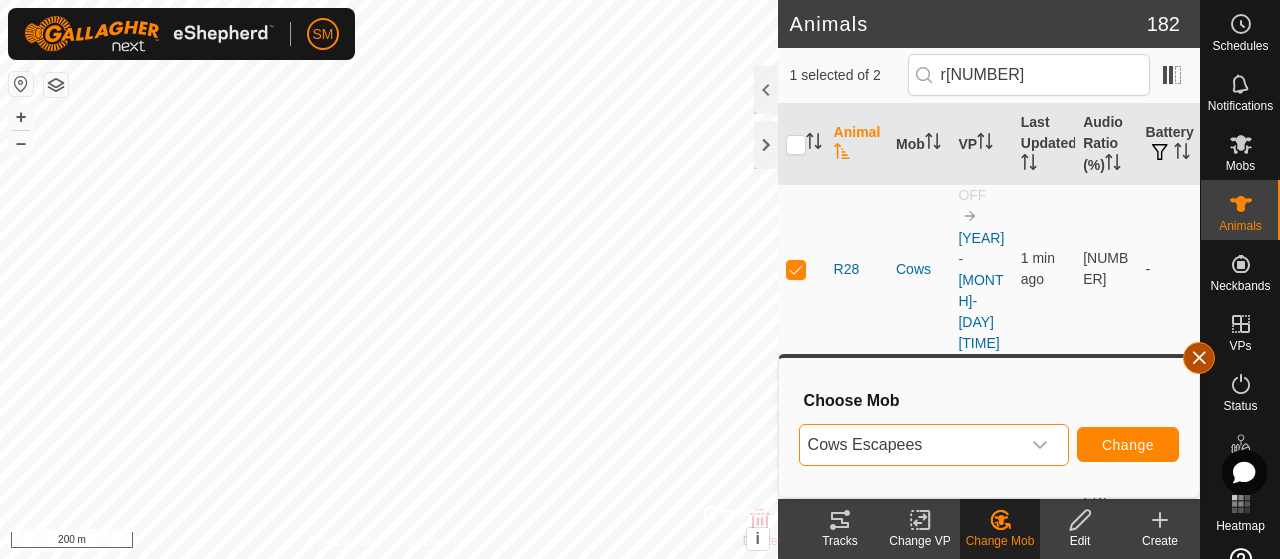 click at bounding box center [1199, 358] 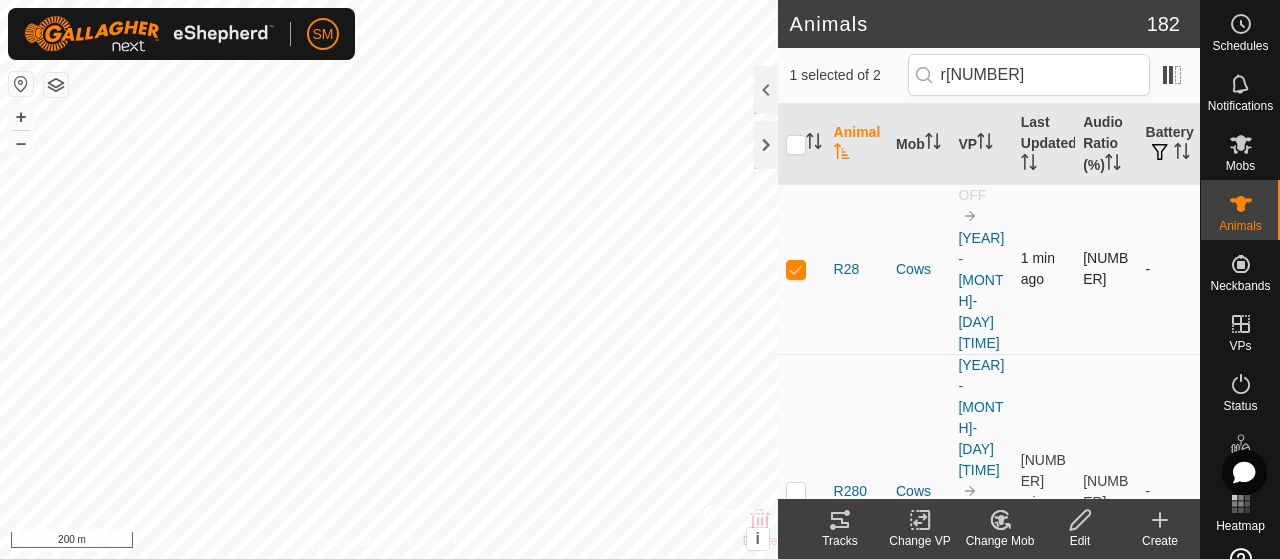 click at bounding box center [796, 269] 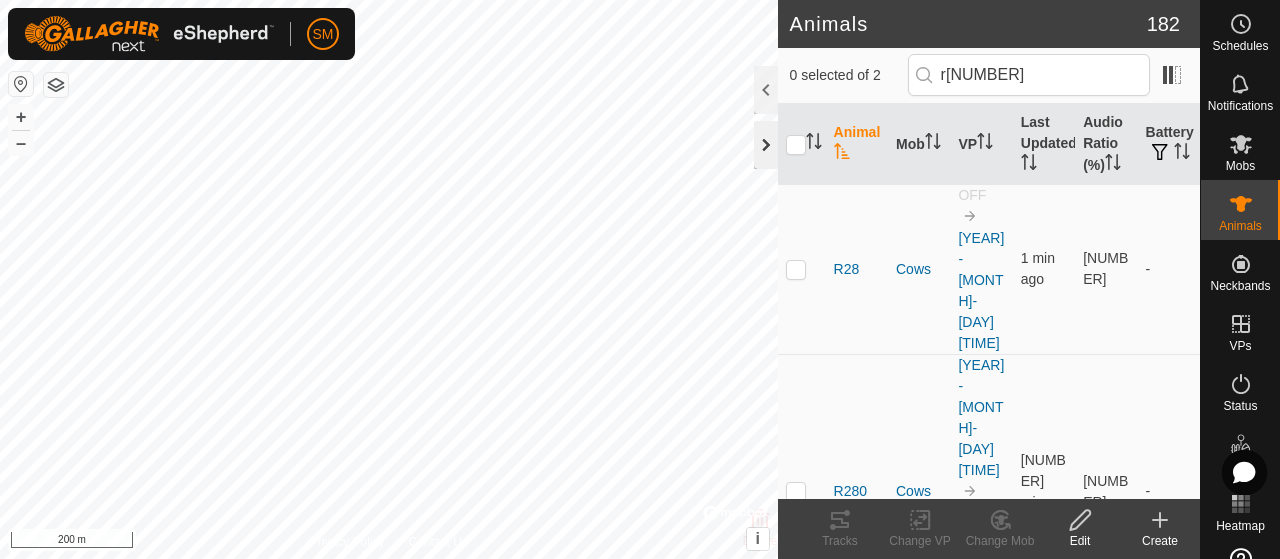click 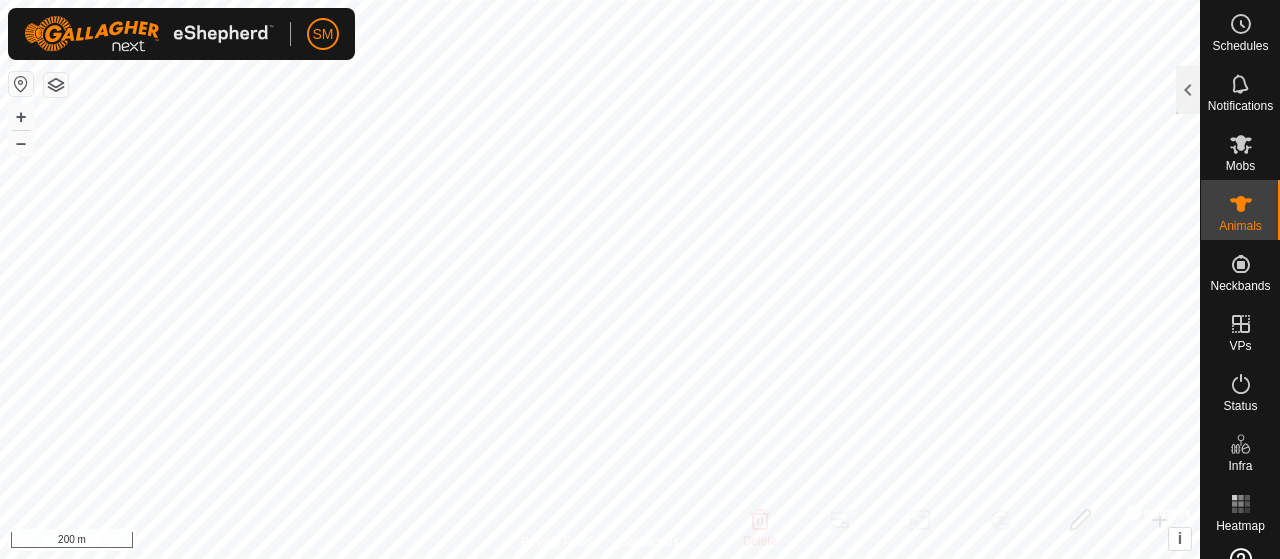 scroll, scrollTop: 0, scrollLeft: 0, axis: both 